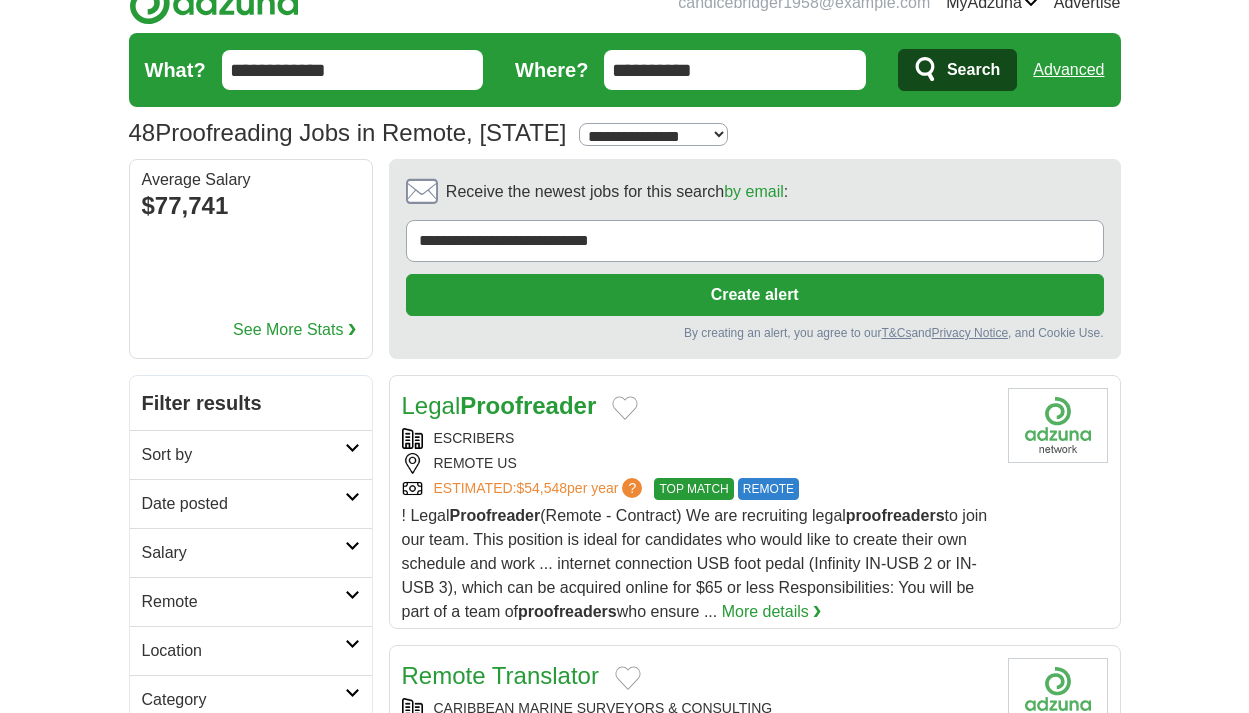 scroll, scrollTop: 0, scrollLeft: 0, axis: both 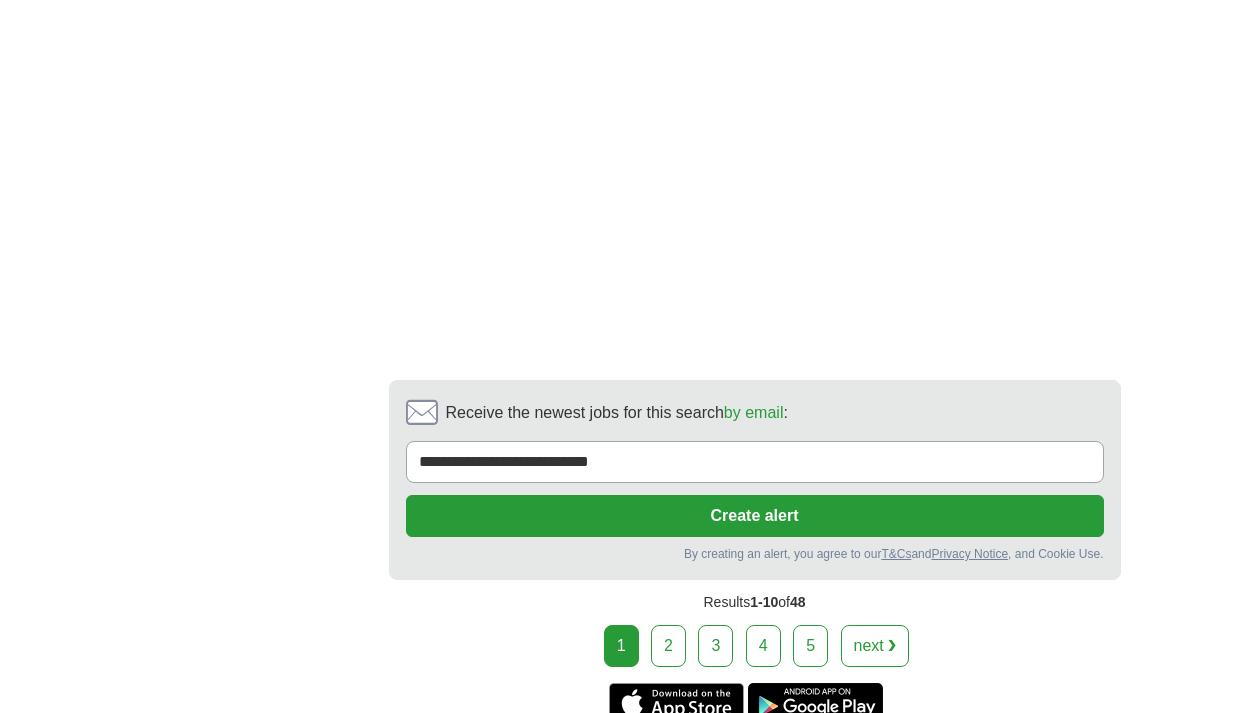 click on "2" at bounding box center [668, 646] 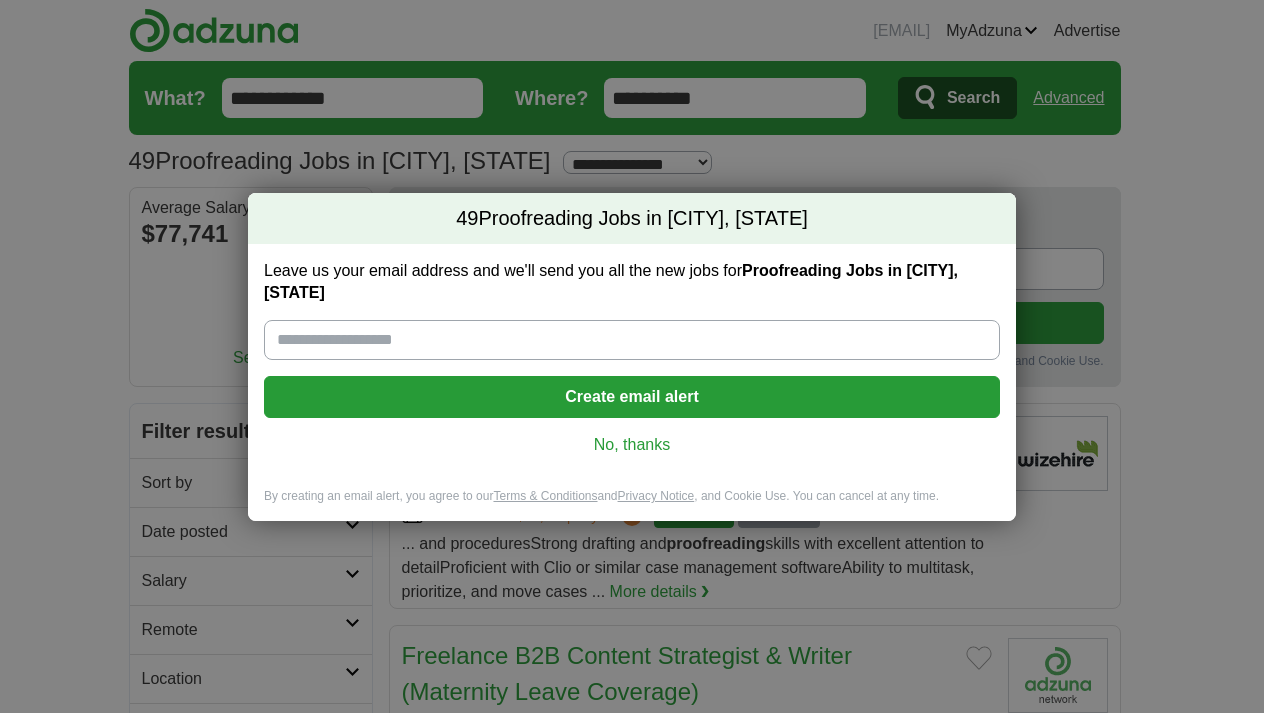 scroll, scrollTop: 0, scrollLeft: 0, axis: both 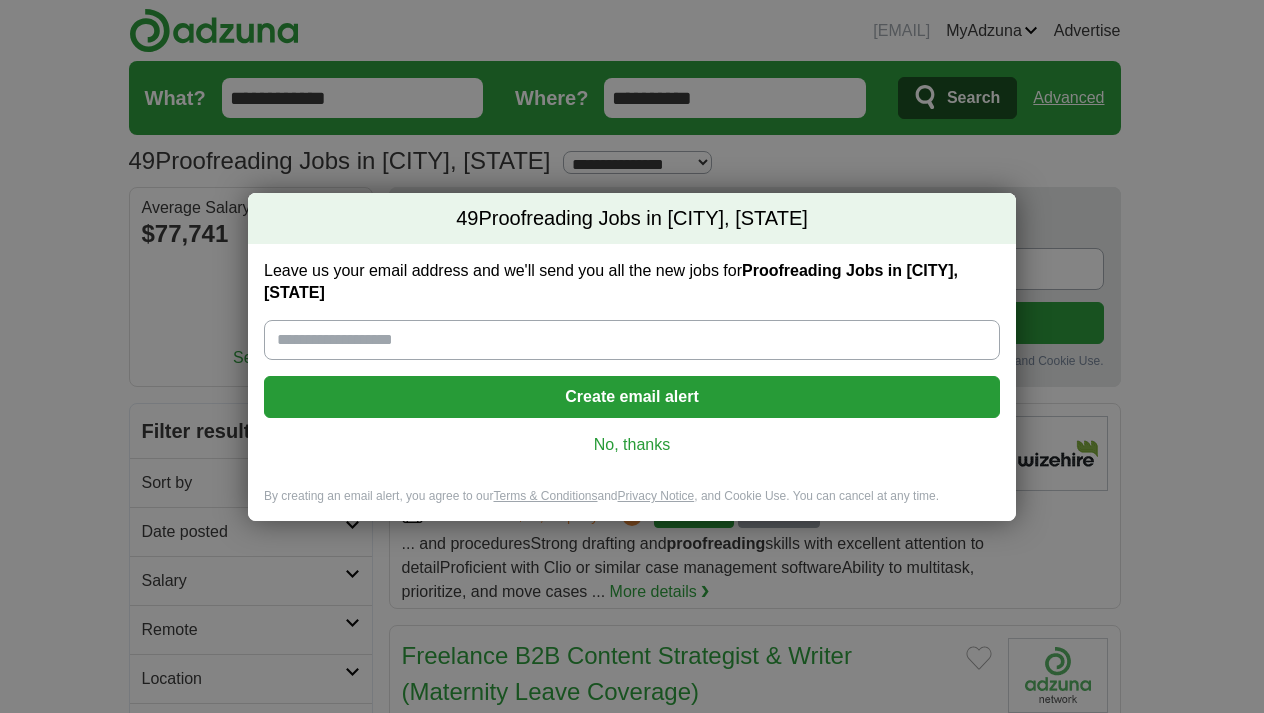 click on "Leave us your email address and we'll send you all the new jobs for  Proofreading  Jobs in Remote, OR" at bounding box center [632, 340] 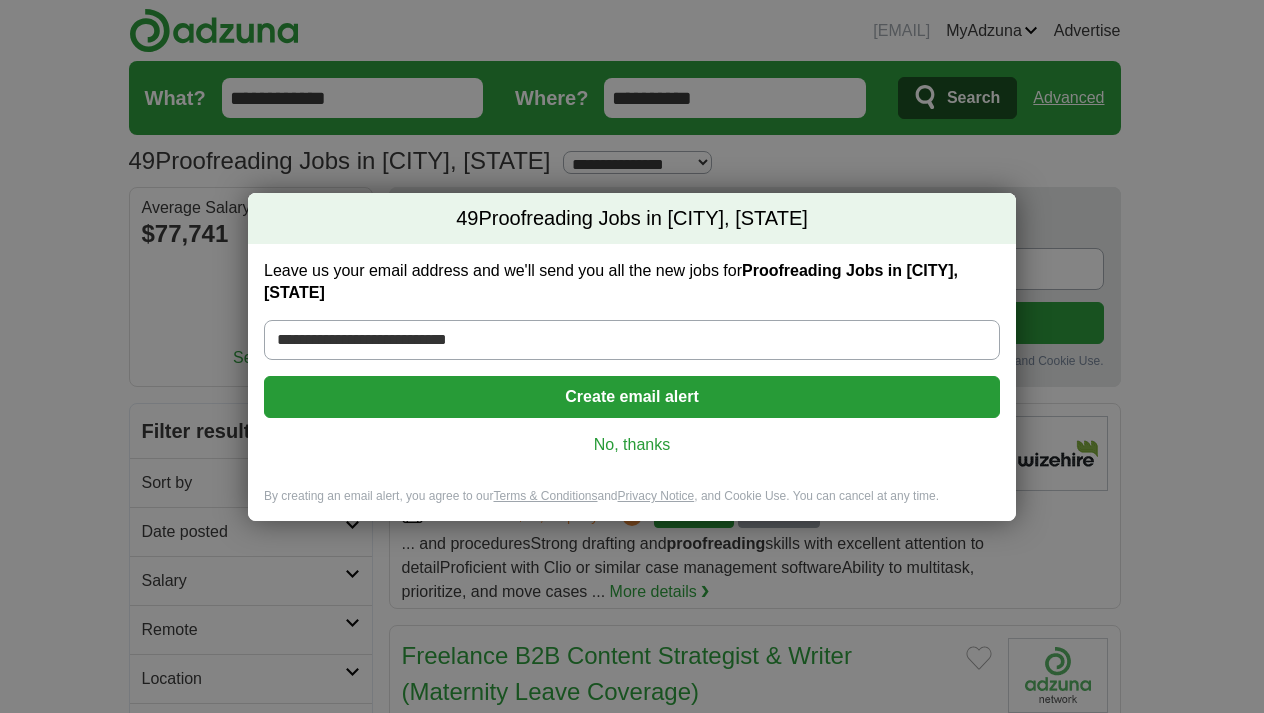 click on "Create email alert" at bounding box center [632, 397] 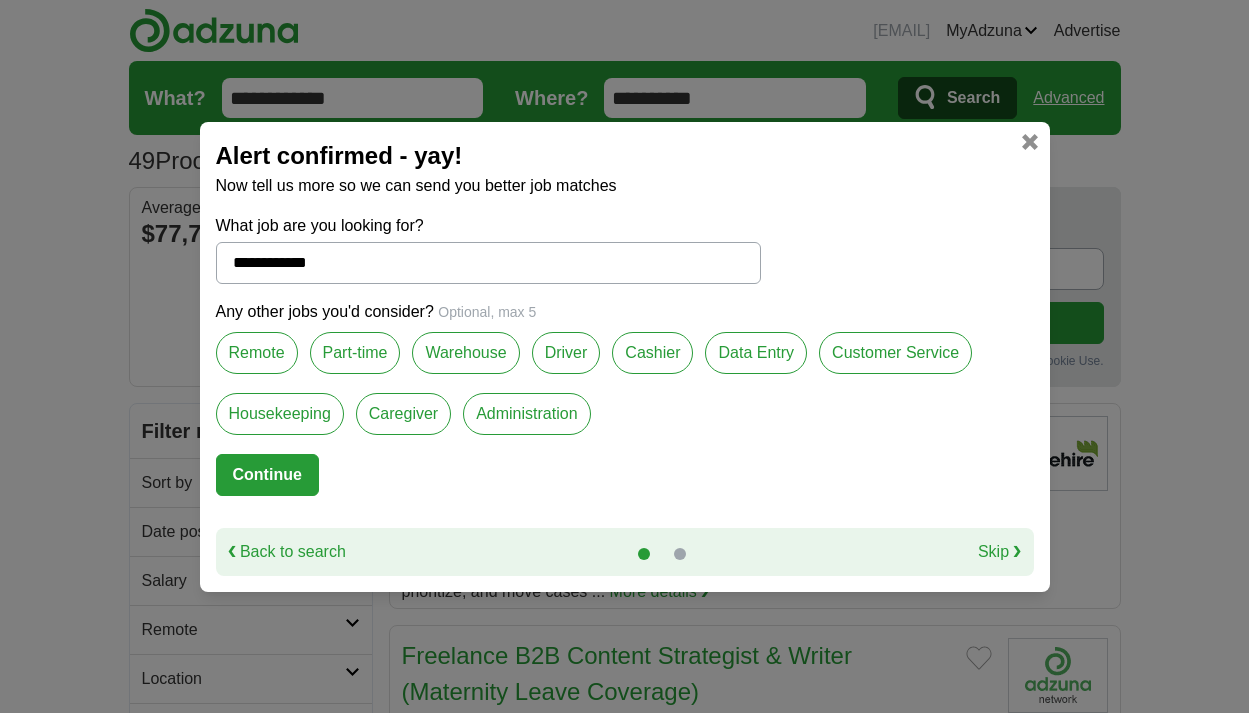 click on "Remote" at bounding box center (257, 353) 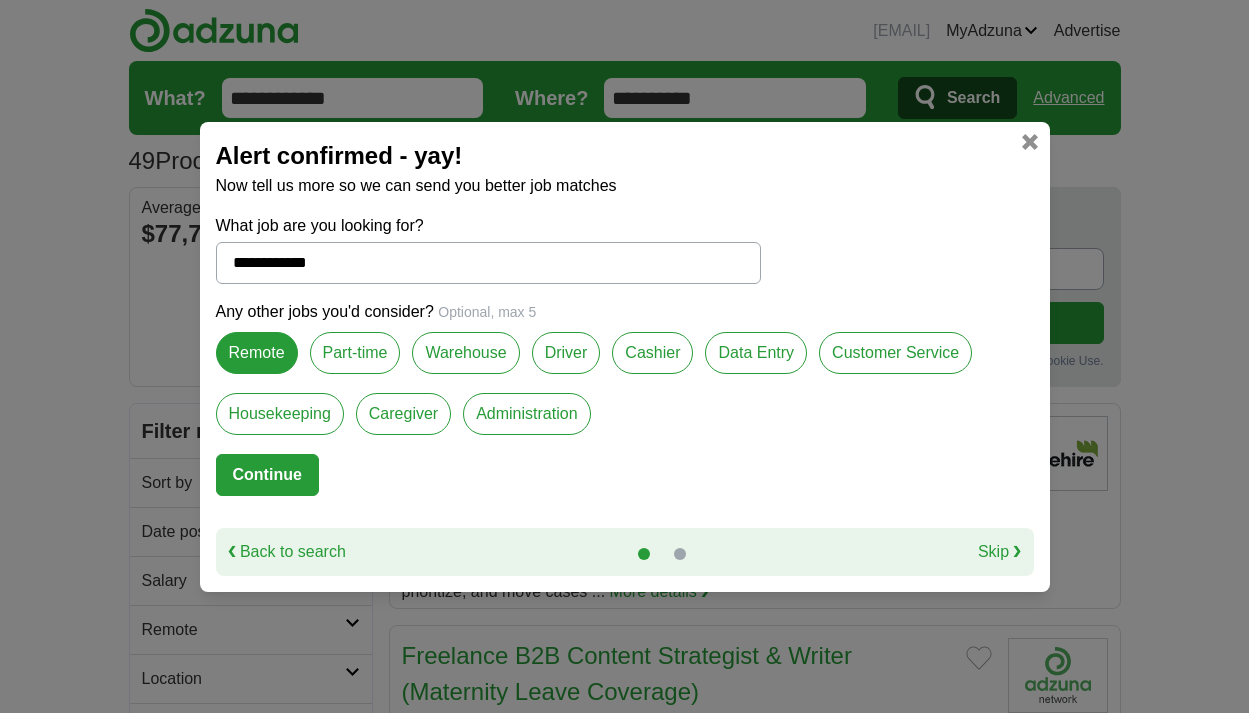 click on "Part-time" at bounding box center [355, 353] 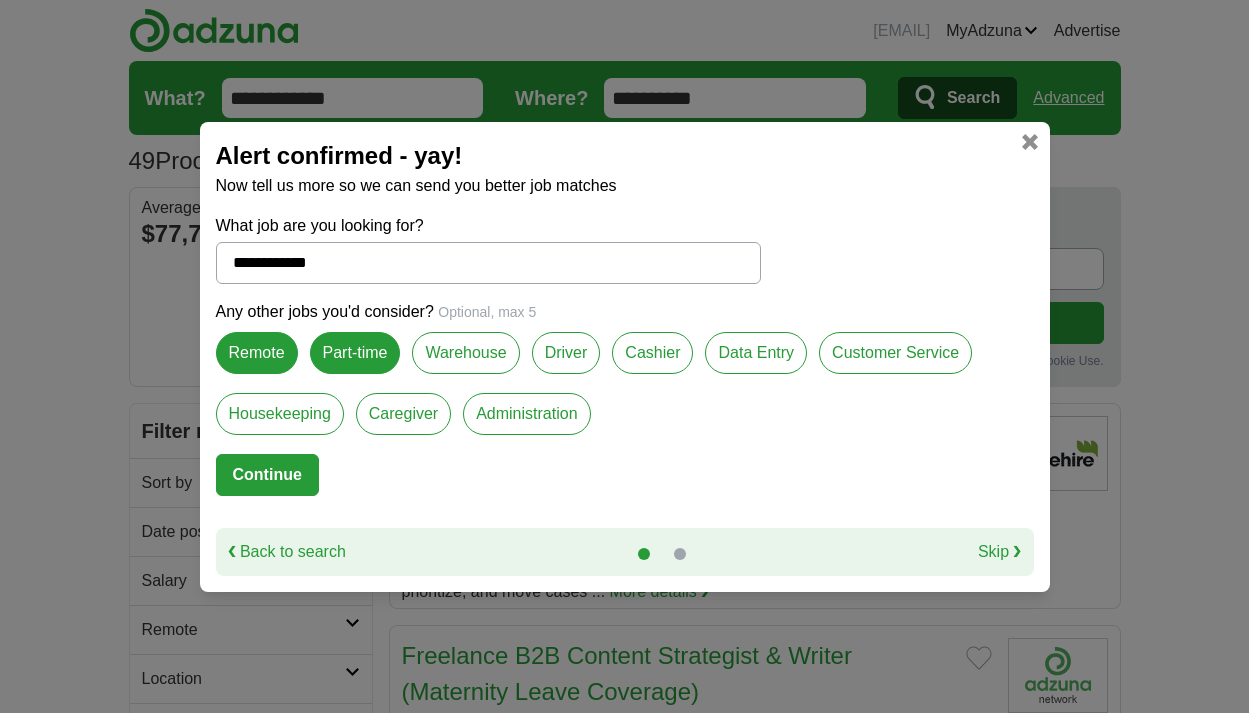 click on "Data Entry" at bounding box center [756, 353] 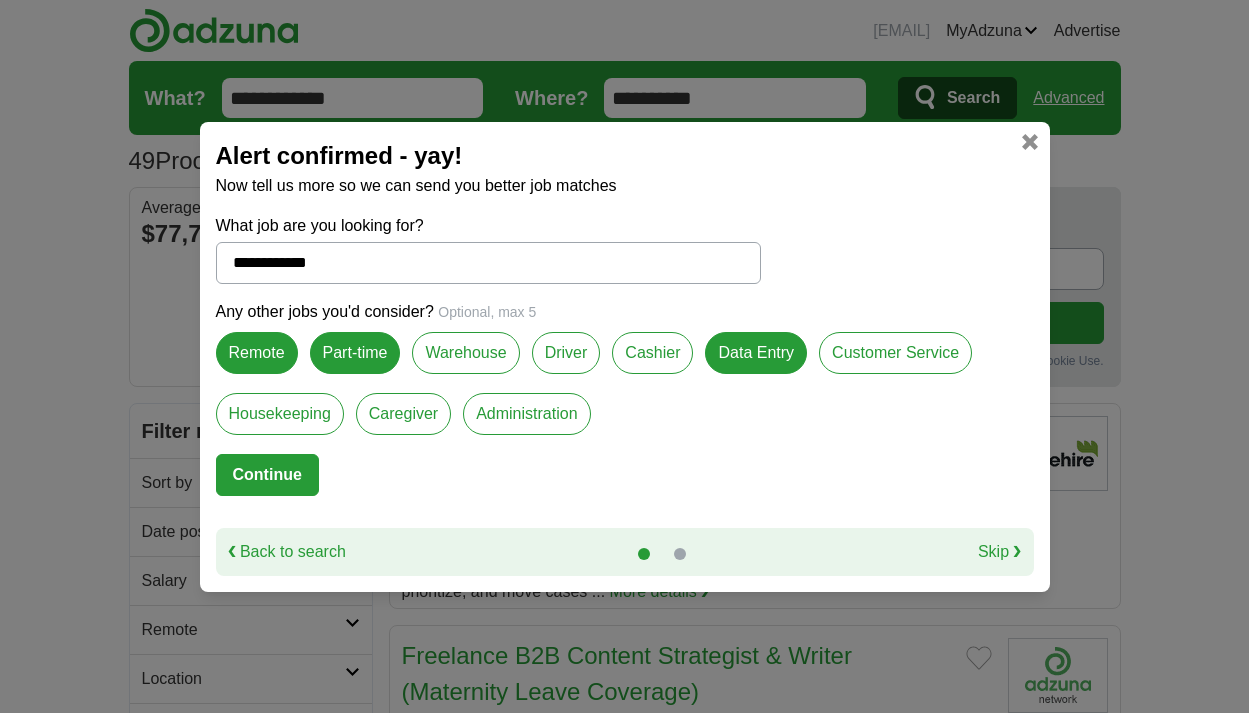 click on "Customer Service" at bounding box center (895, 353) 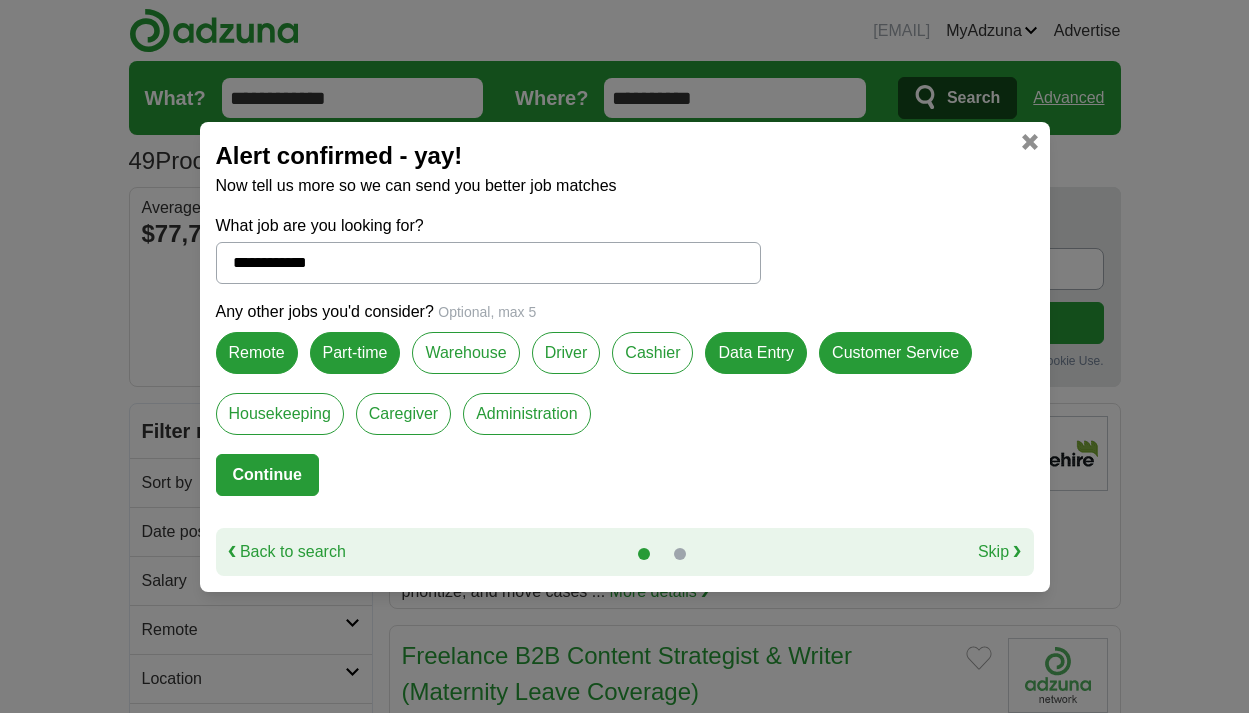 click on "Administration" at bounding box center [526, 414] 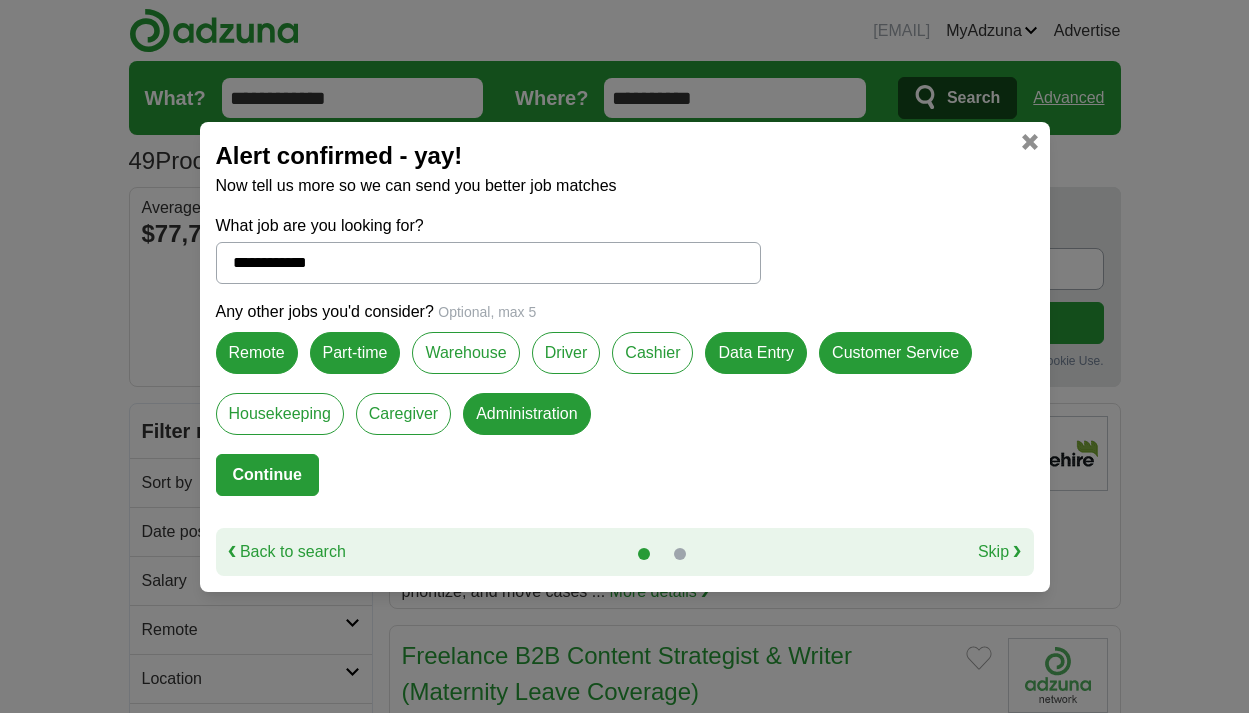 click on "Continue" at bounding box center (267, 475) 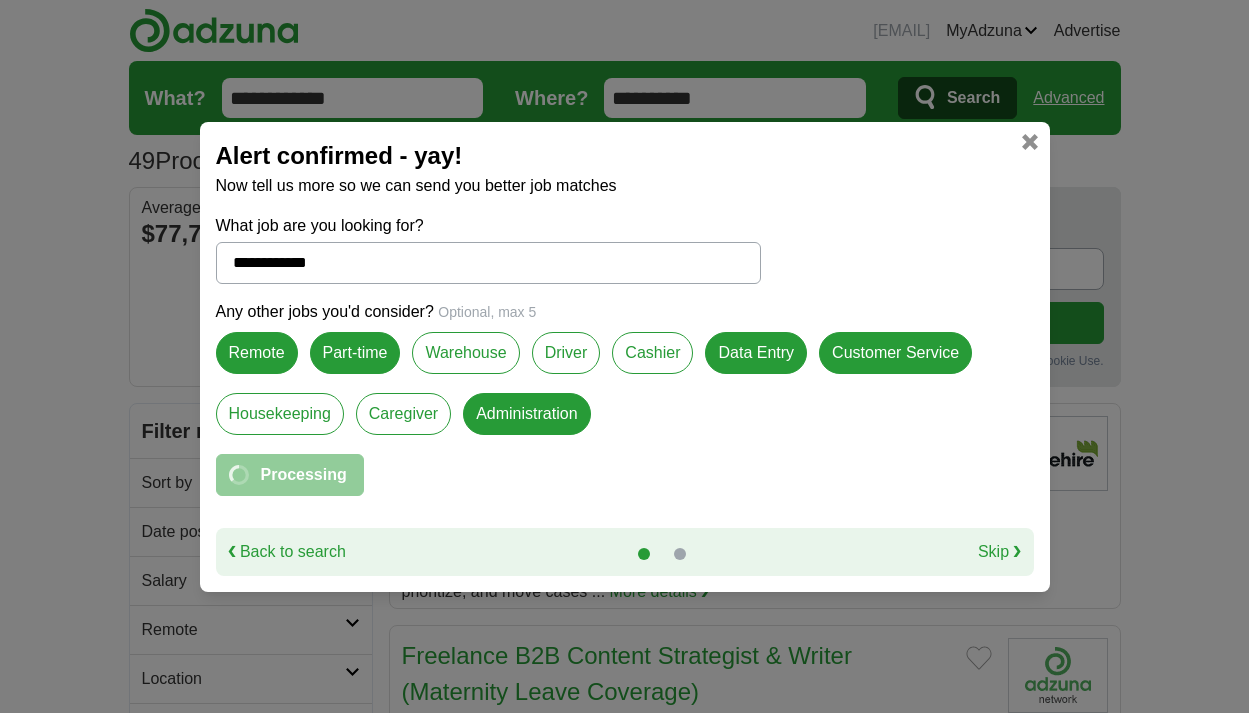select on "*" 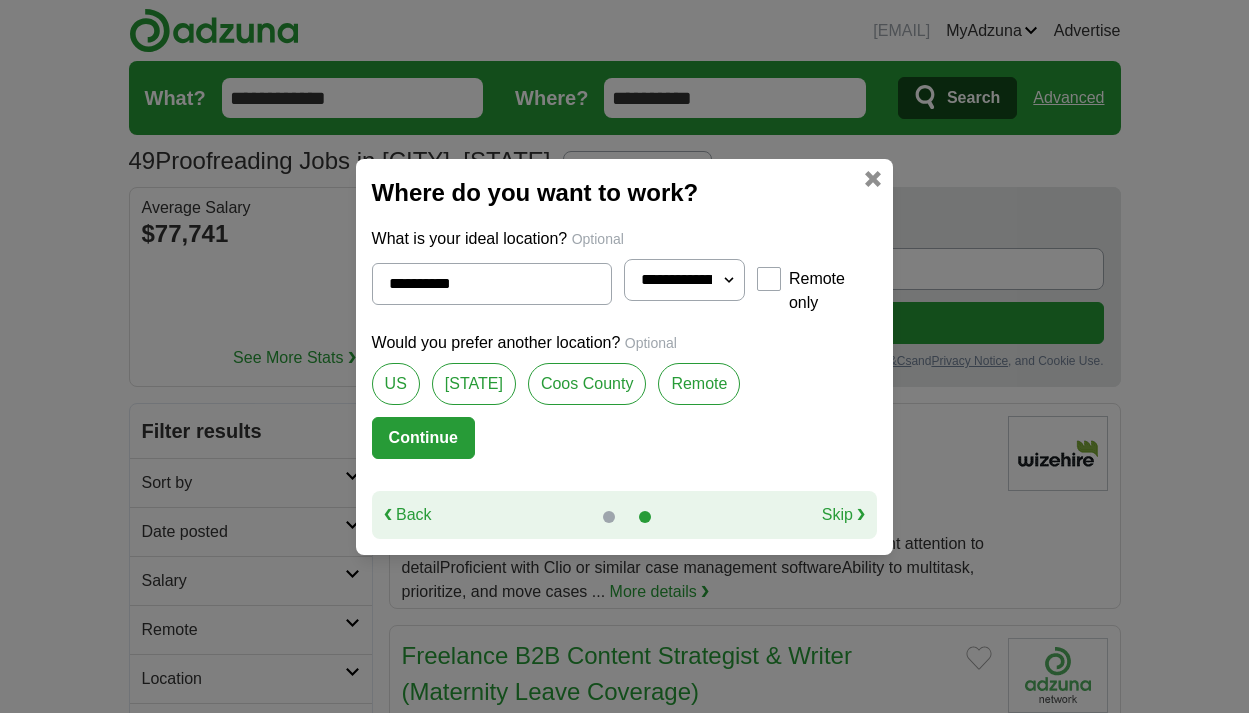 click on "US" at bounding box center [396, 384] 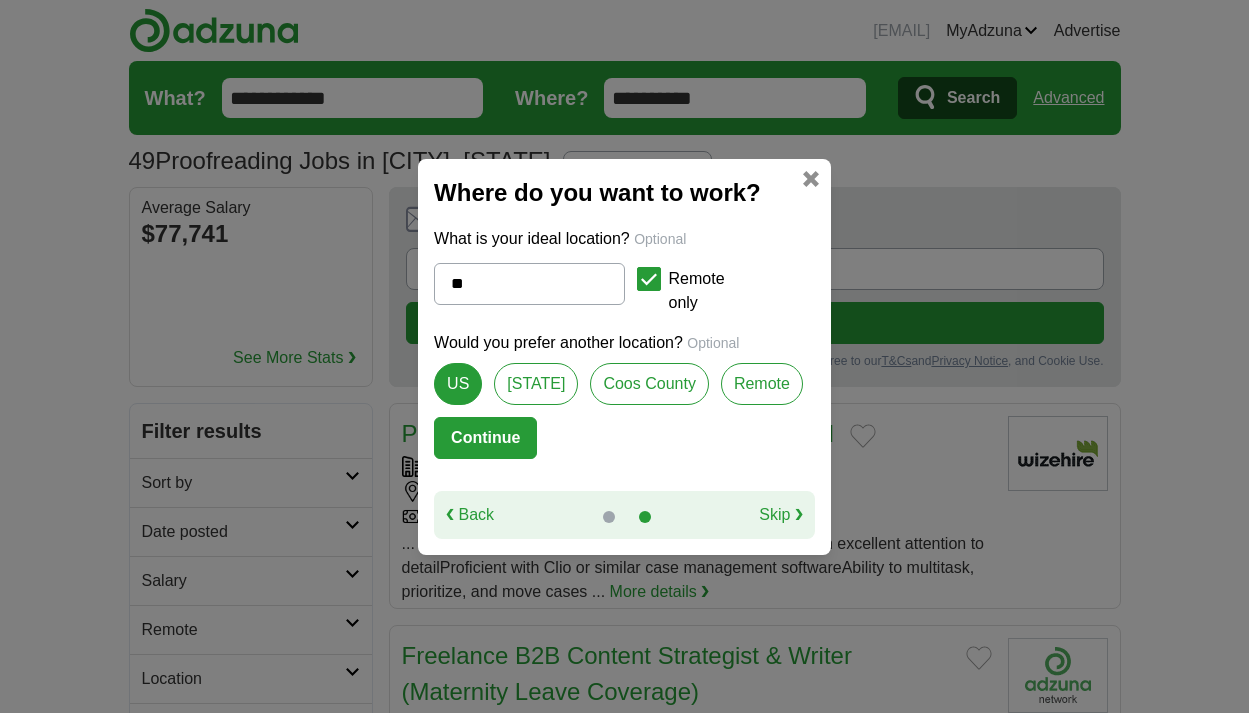 click on "Continue" at bounding box center [485, 438] 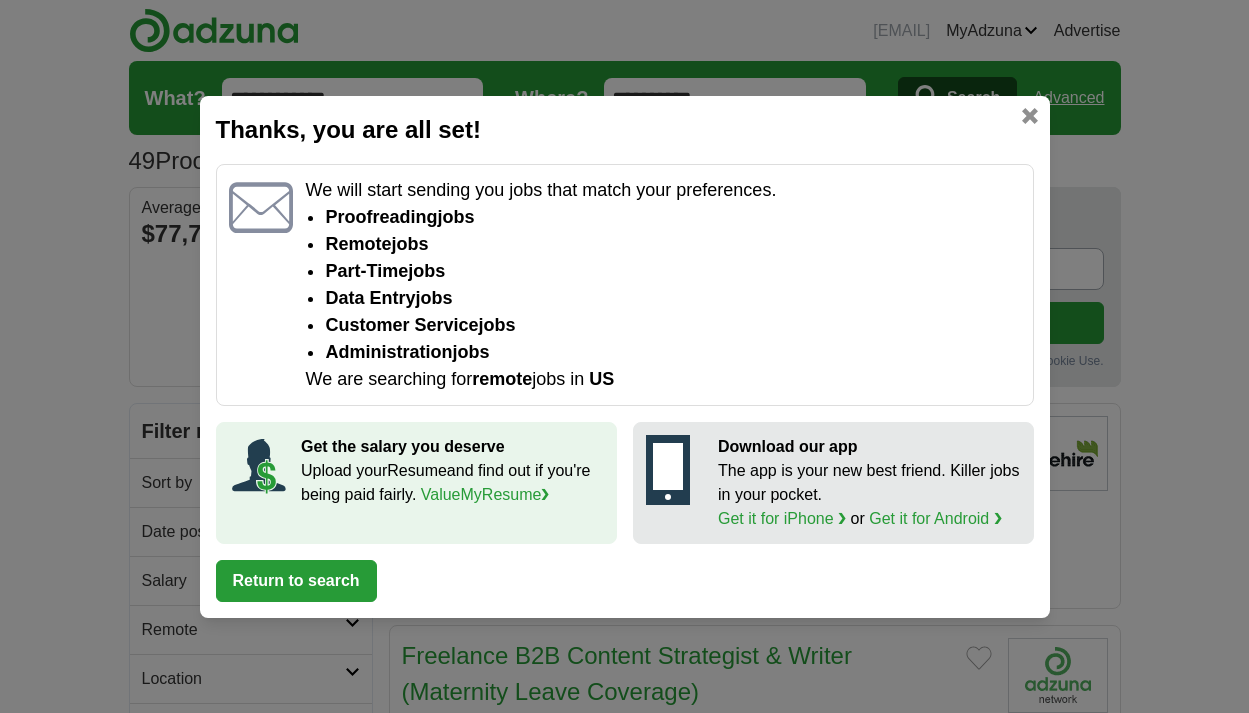 click on "Return to search" at bounding box center [296, 581] 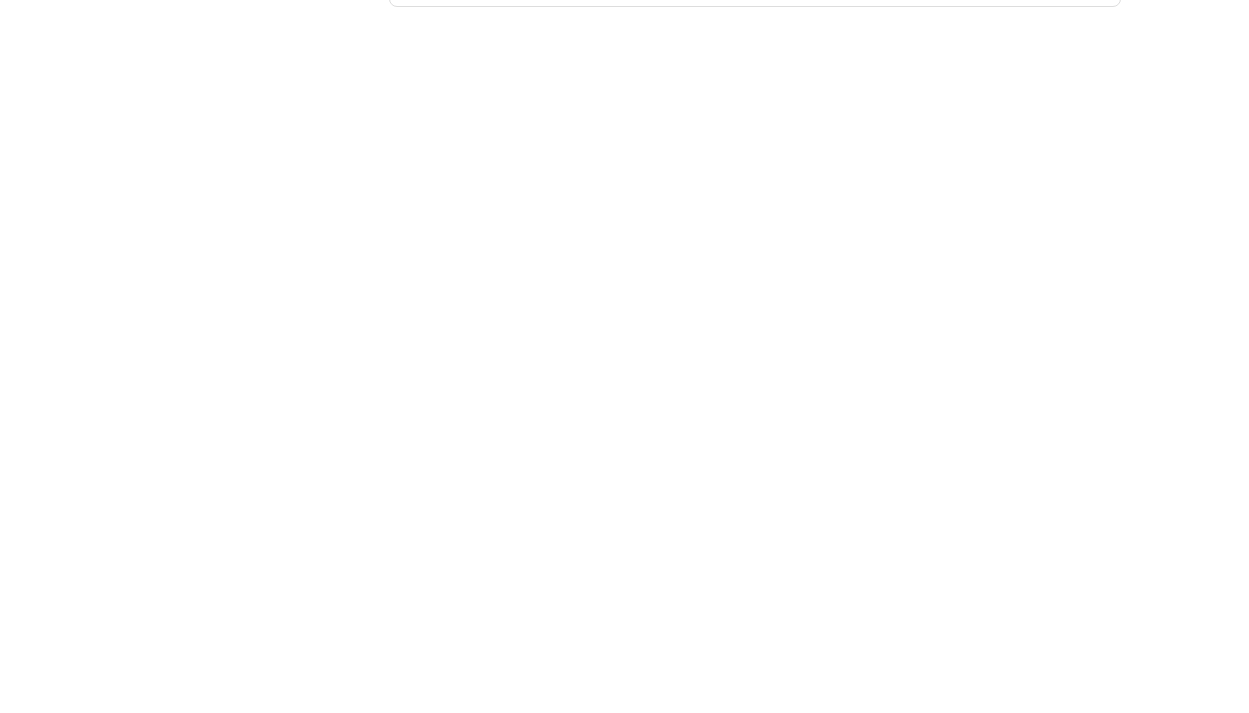 scroll, scrollTop: 2974, scrollLeft: 0, axis: vertical 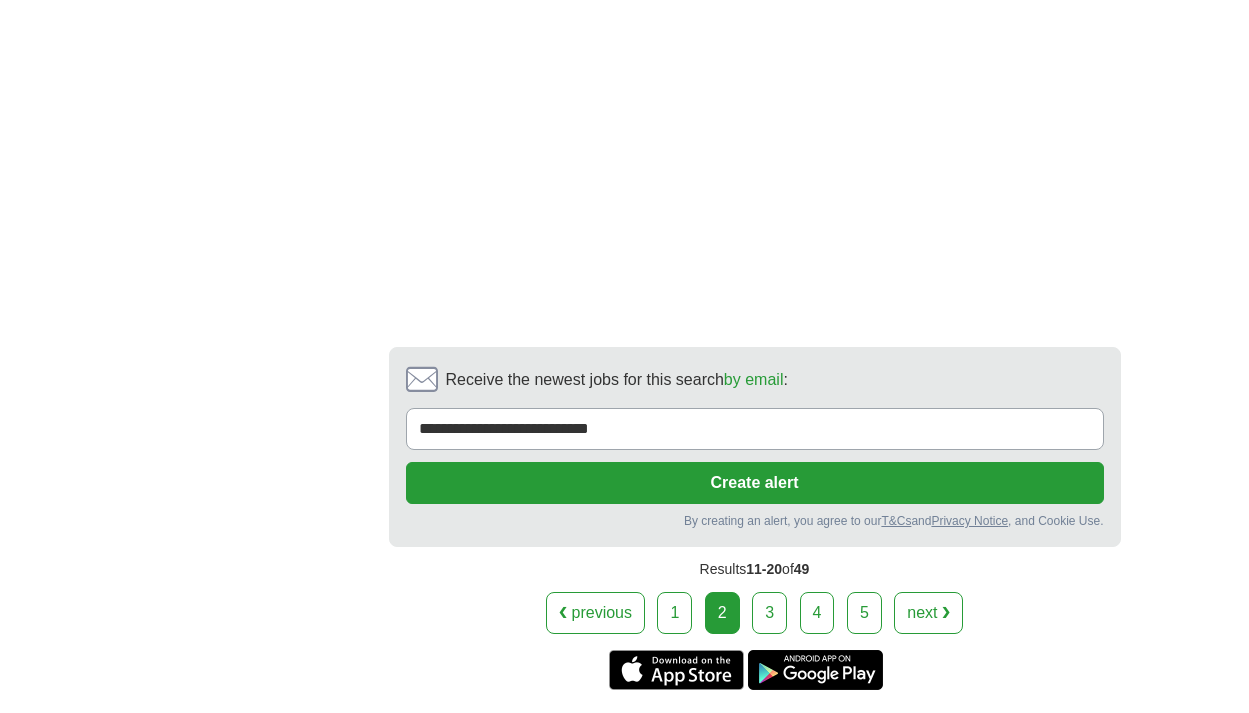 click on "3" at bounding box center (769, 613) 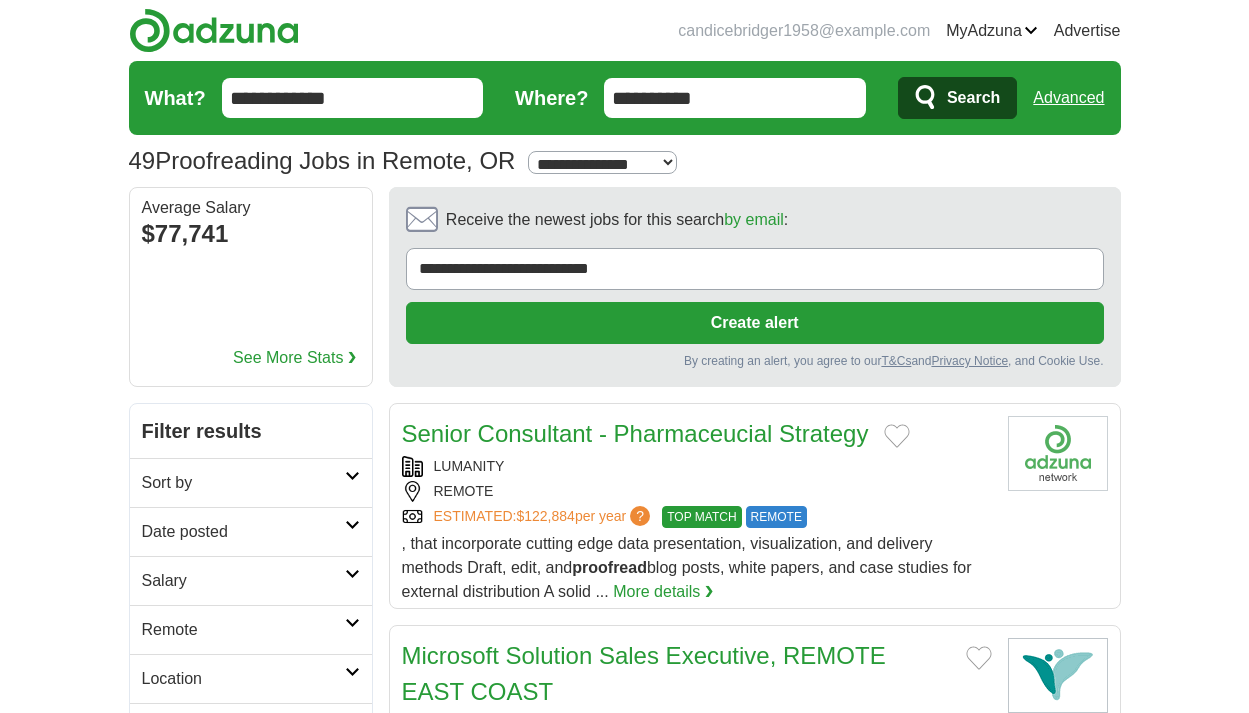 scroll, scrollTop: 0, scrollLeft: 0, axis: both 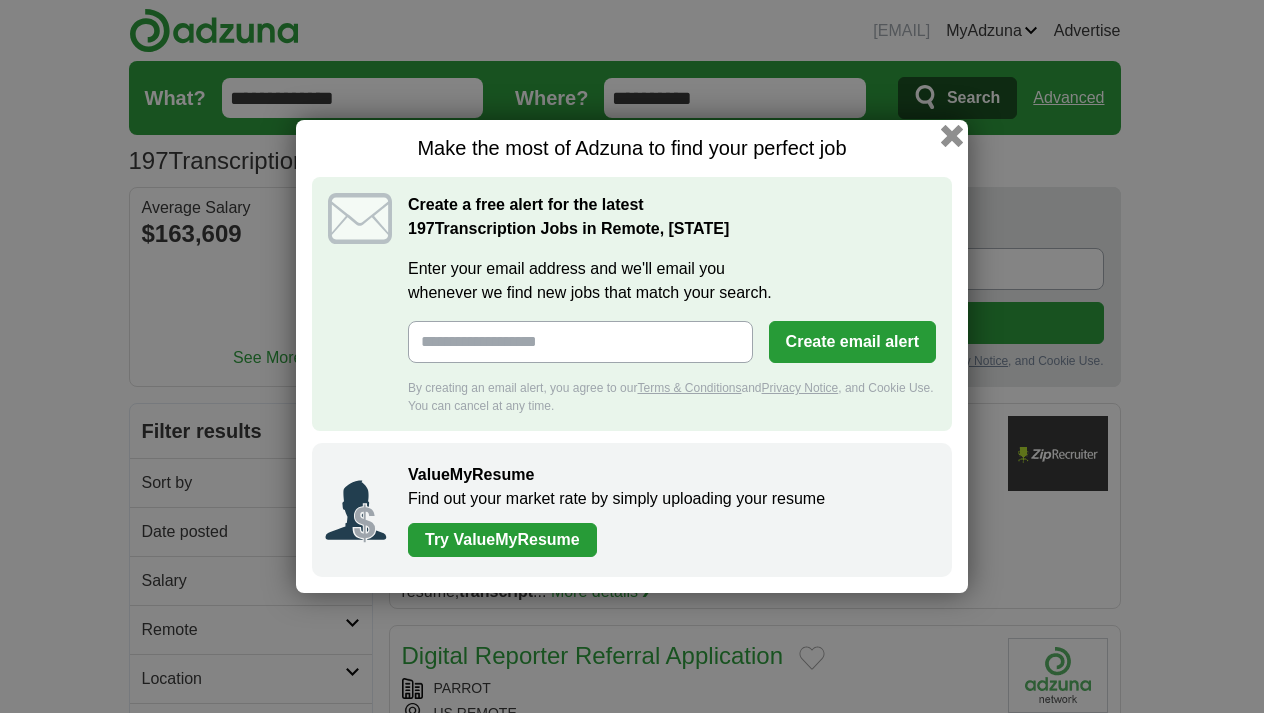 click at bounding box center [952, 136] 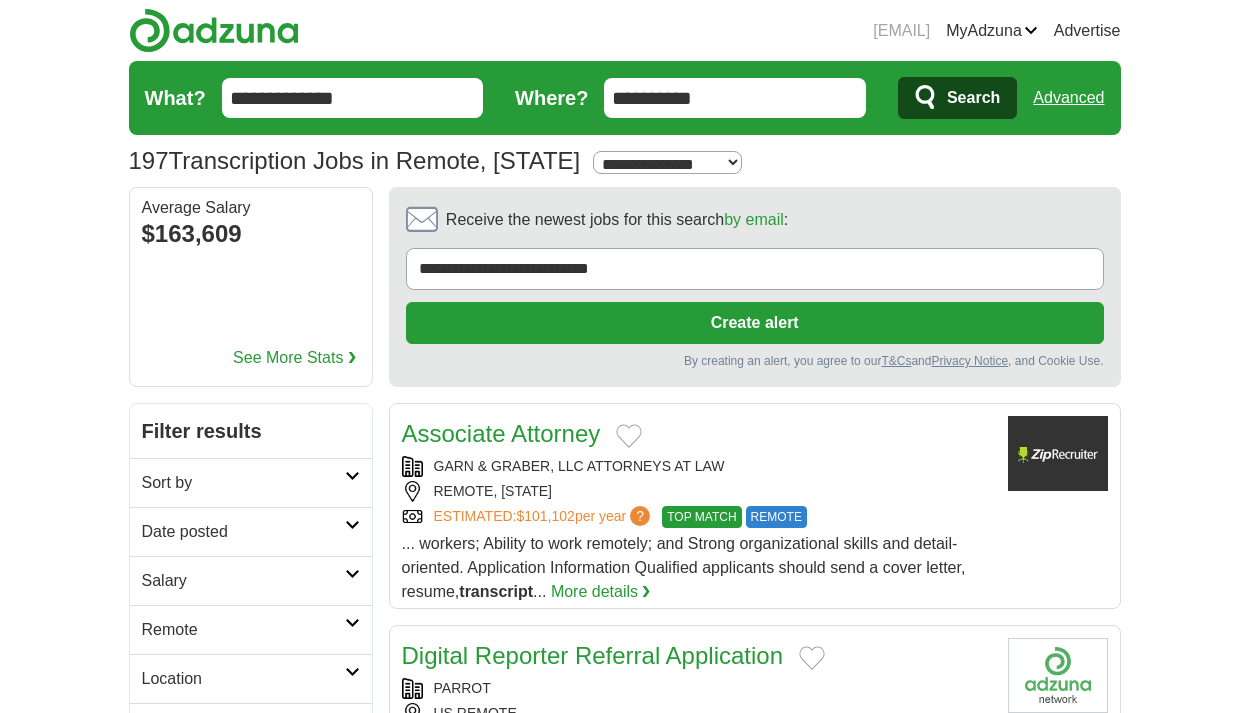click on "**********" at bounding box center [625, 98] 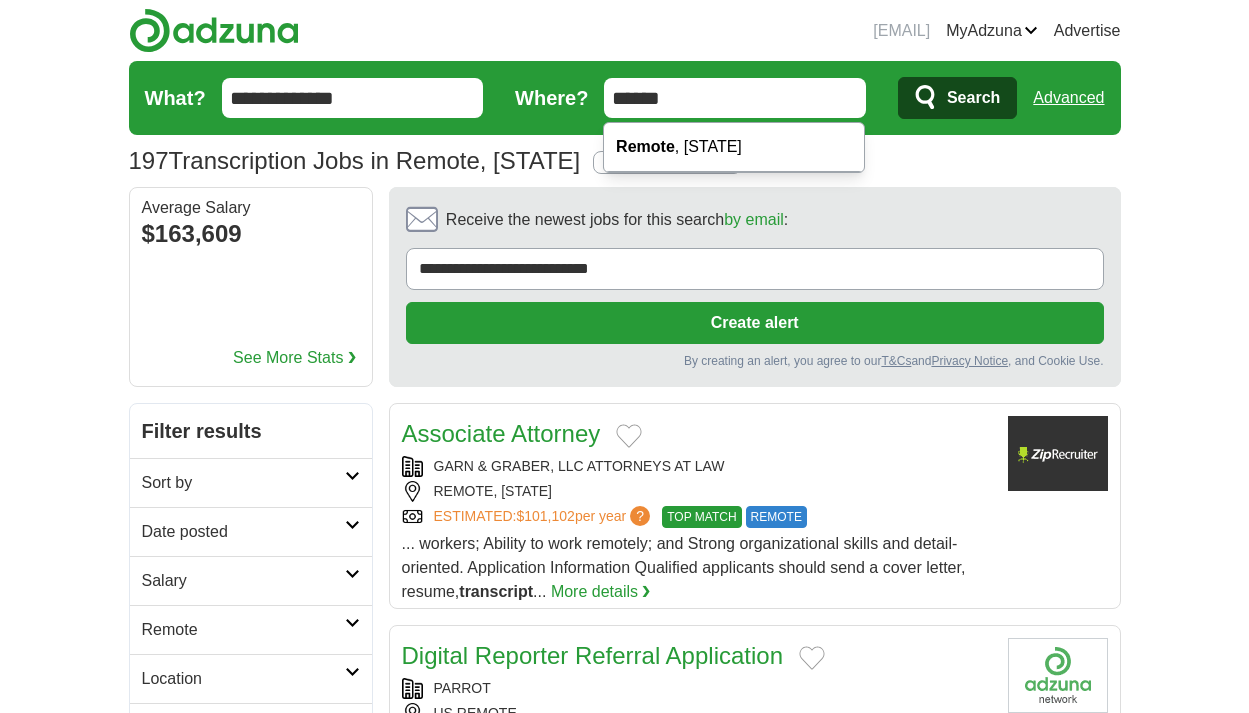 type on "******" 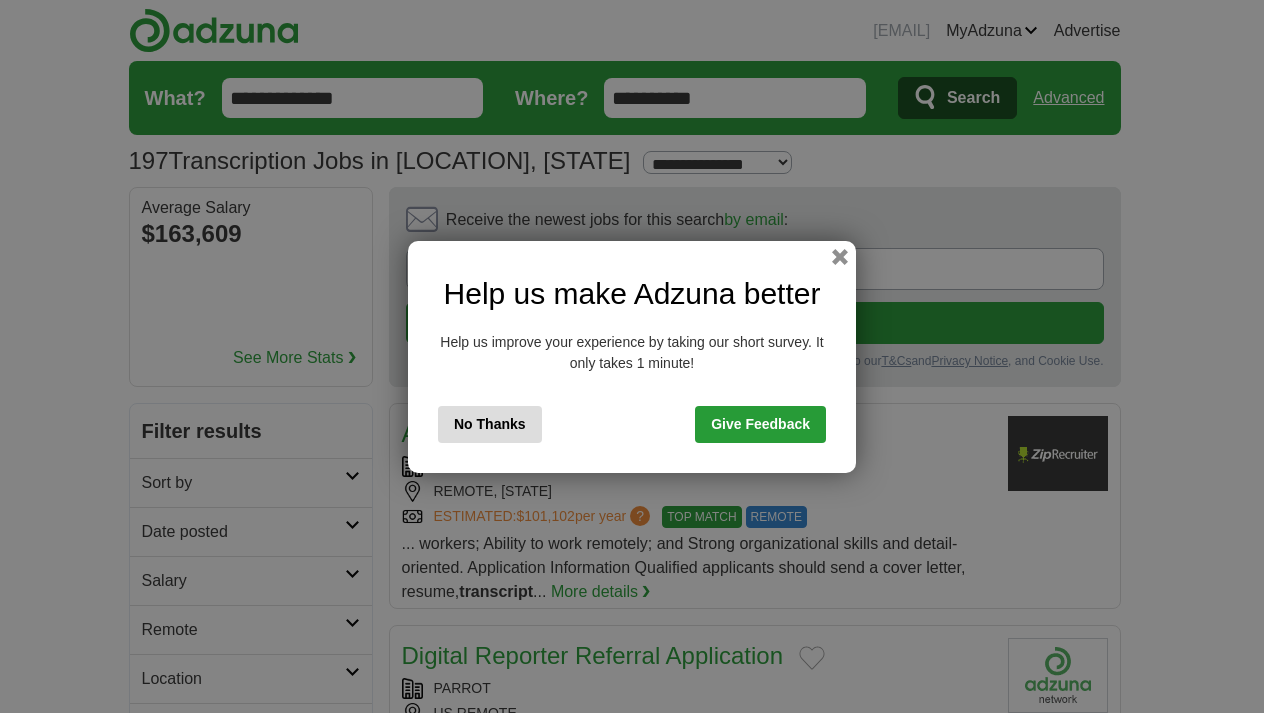 scroll, scrollTop: 0, scrollLeft: 0, axis: both 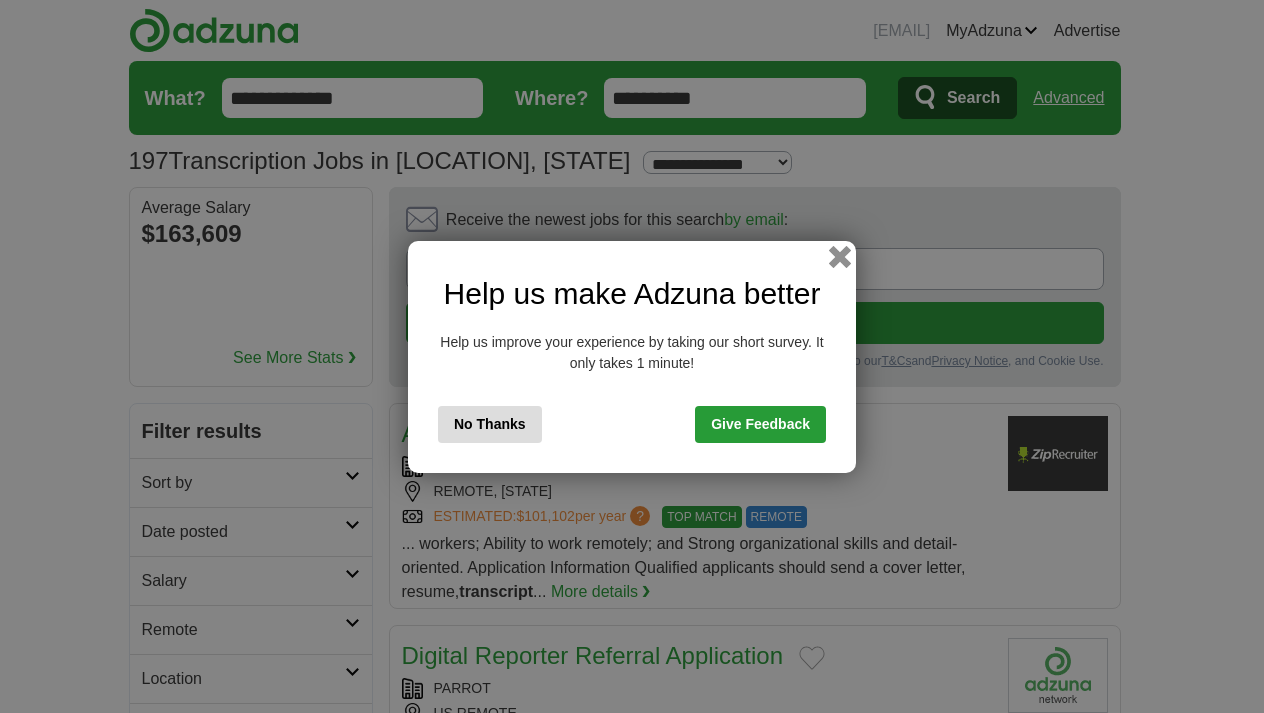 click at bounding box center (840, 256) 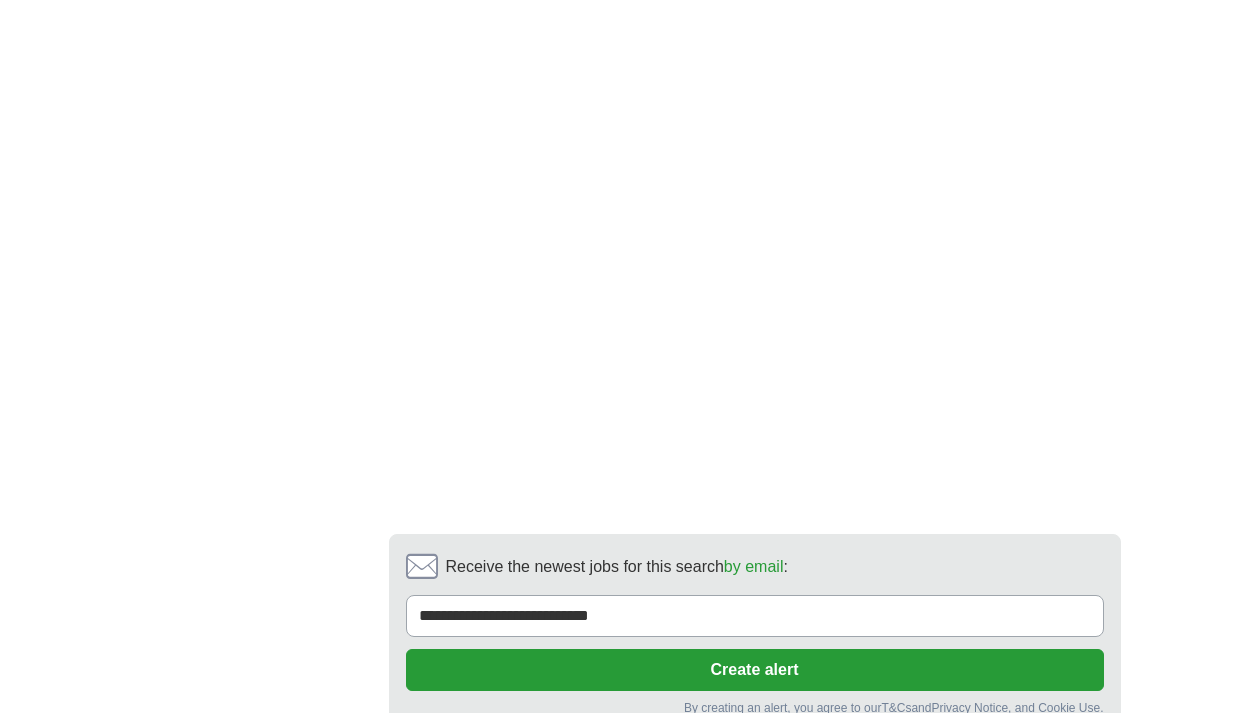 scroll, scrollTop: 3738, scrollLeft: 0, axis: vertical 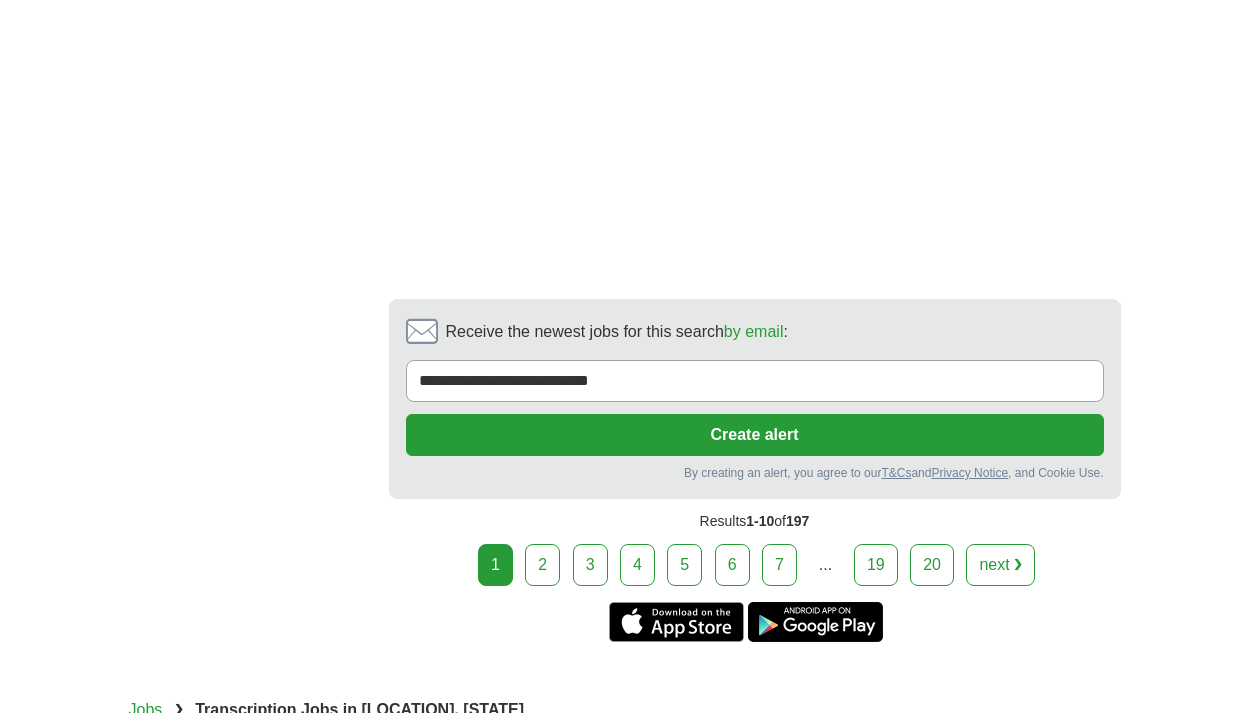 click on "2" at bounding box center (542, 565) 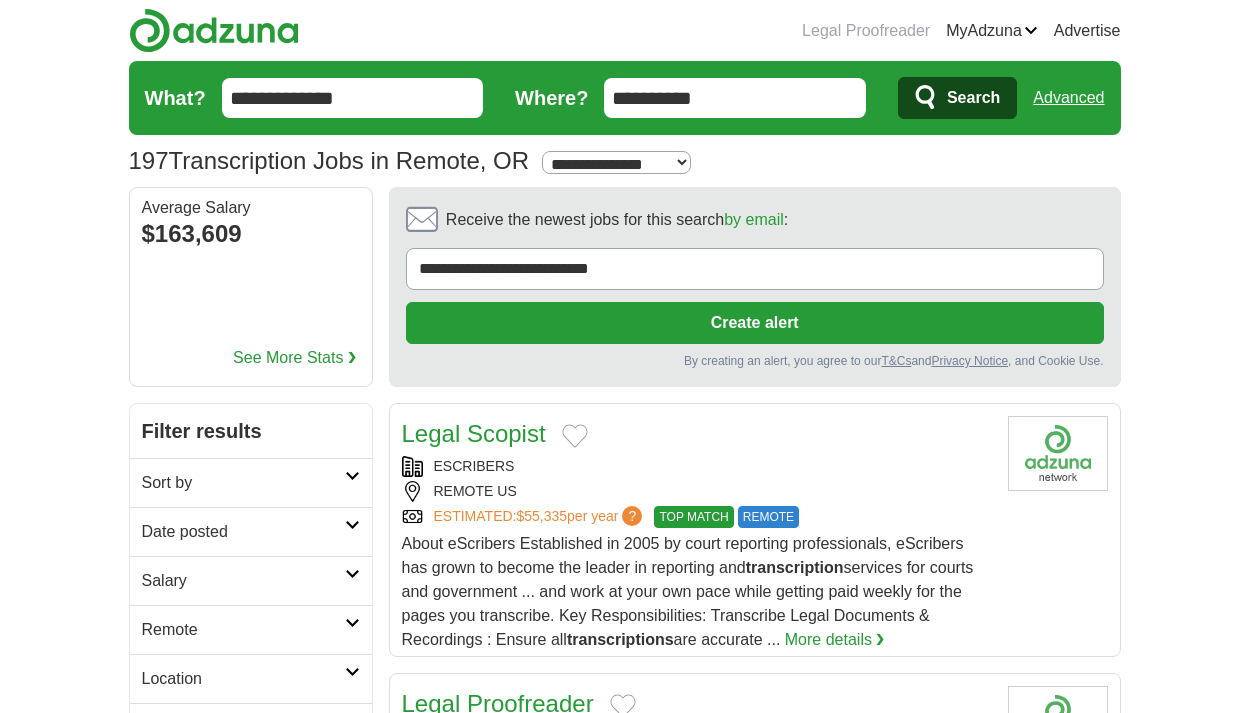scroll, scrollTop: 0, scrollLeft: 0, axis: both 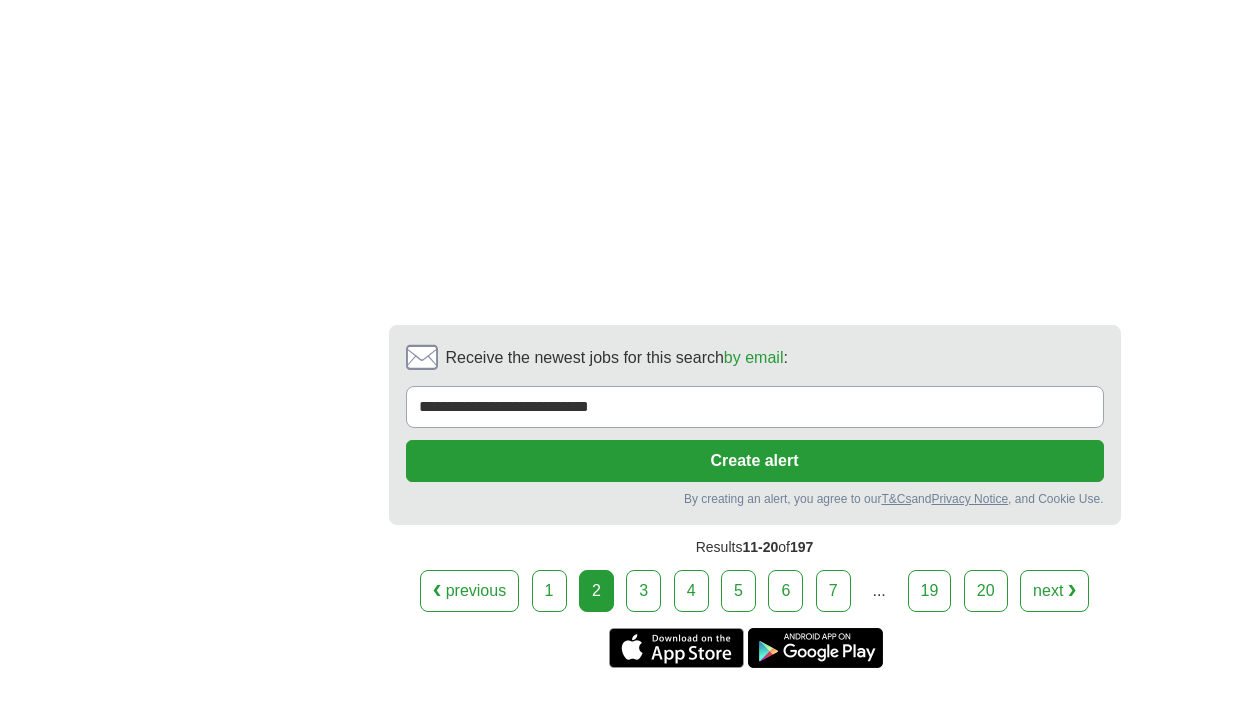 click on "❮ previous
1
2
3
4
5
6
7
...                     next ❯" at bounding box center (755, 591) 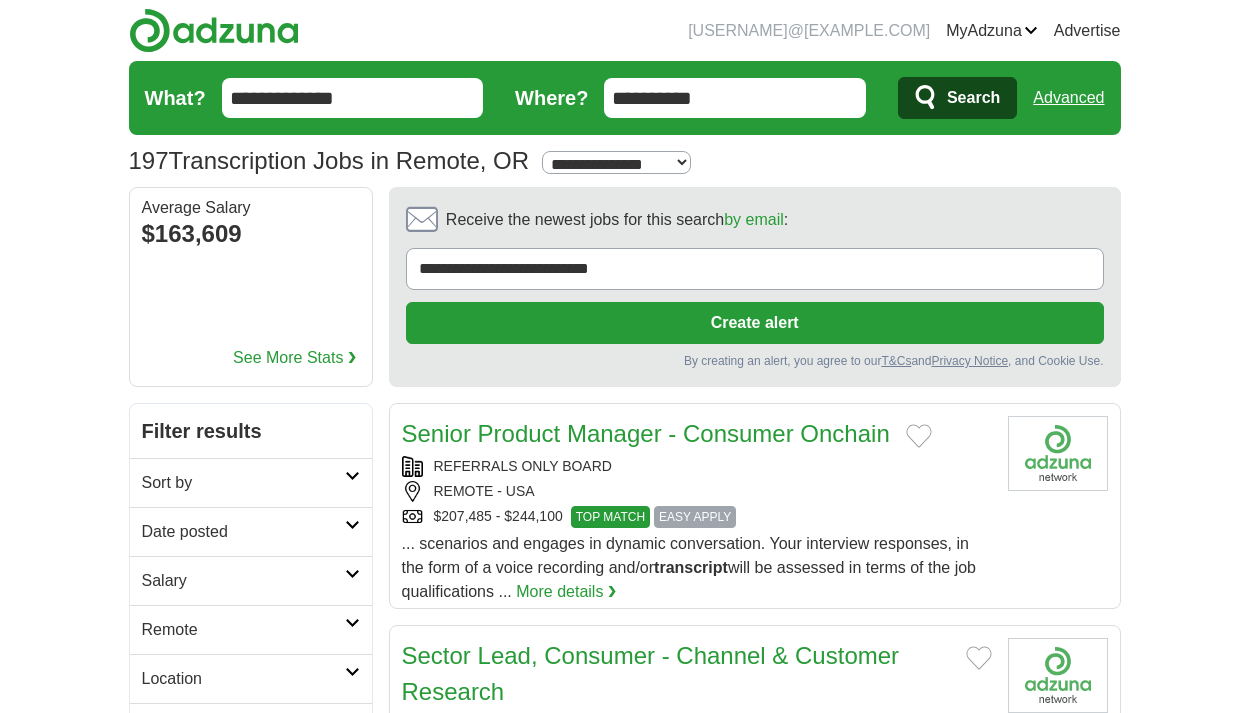 scroll, scrollTop: 0, scrollLeft: 0, axis: both 